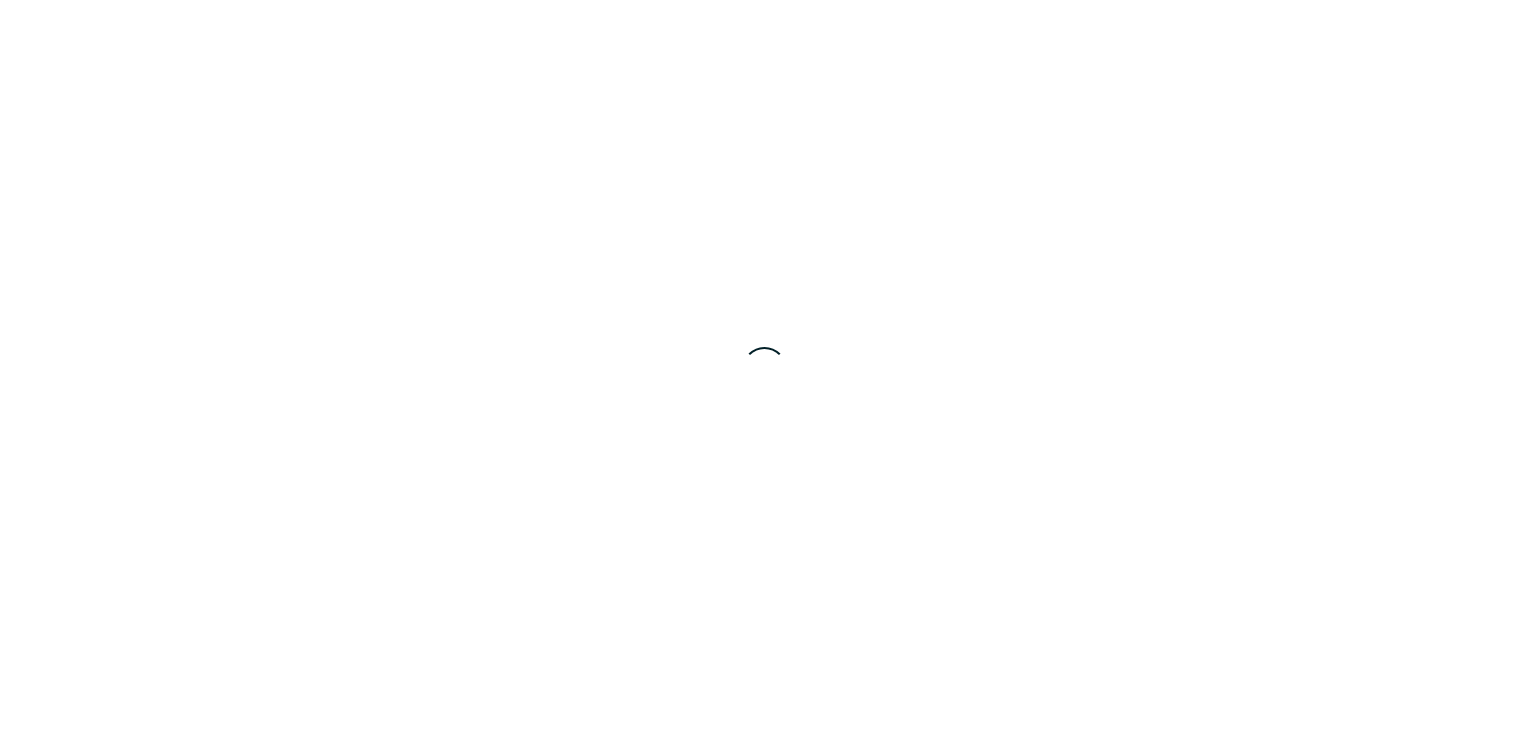 scroll, scrollTop: 0, scrollLeft: 0, axis: both 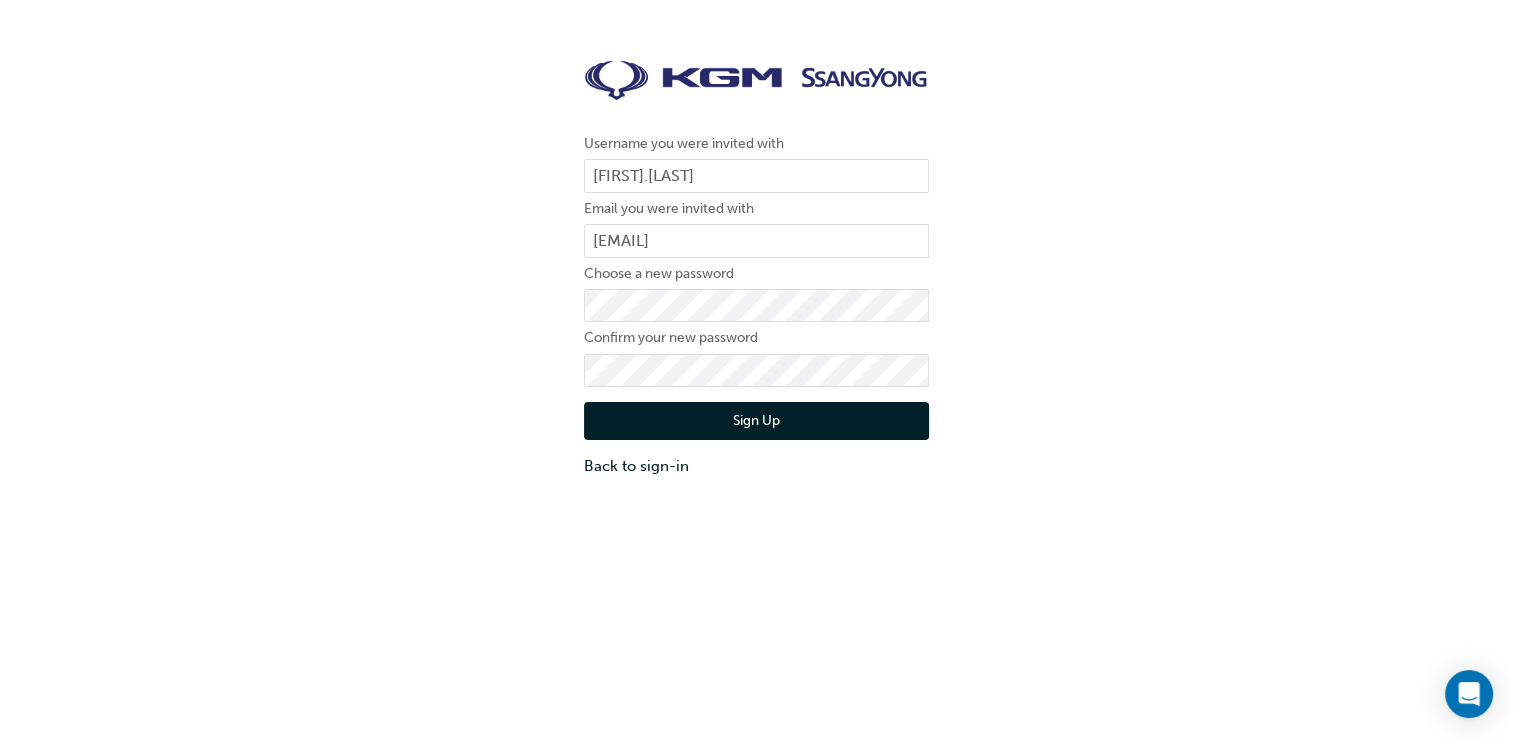 click on "Sign Up" at bounding box center (756, 421) 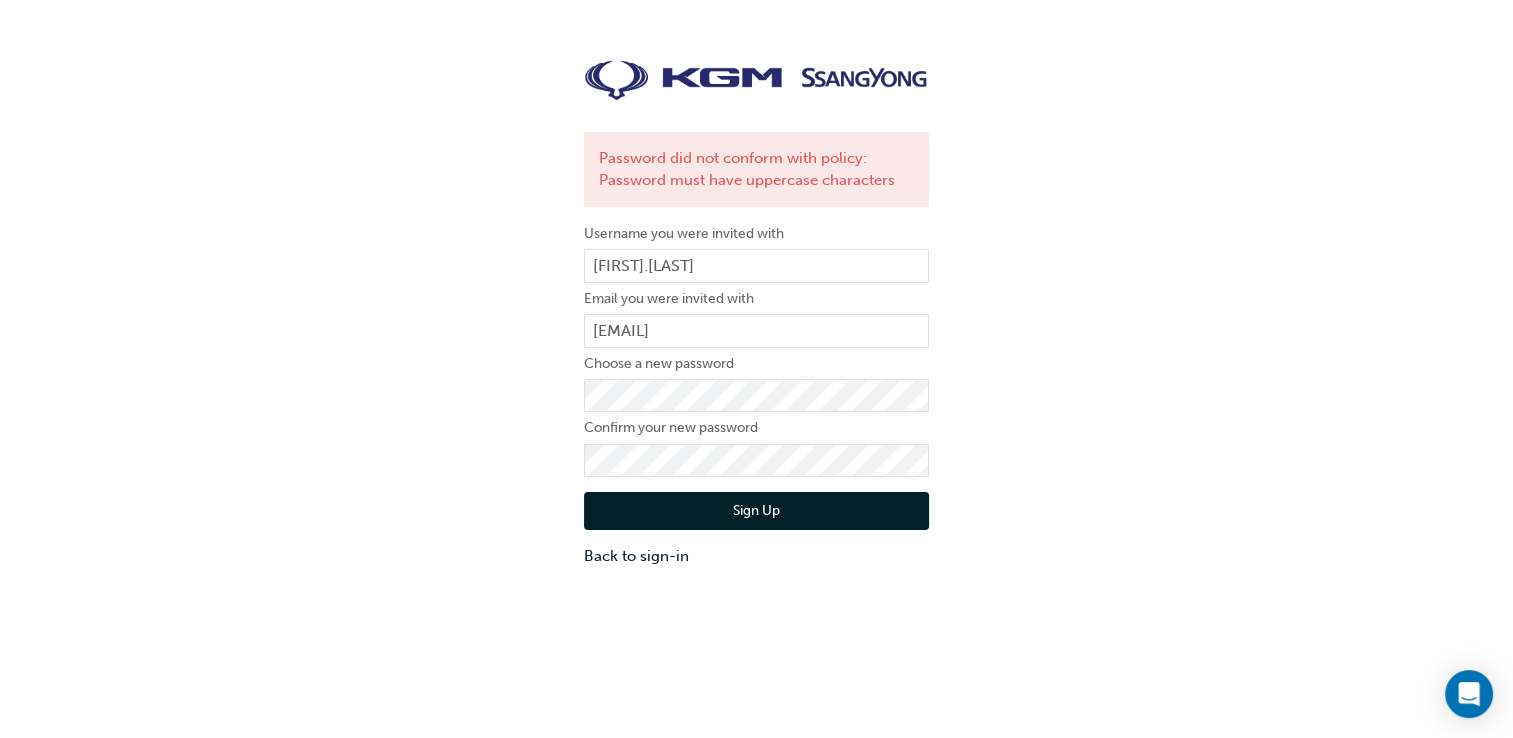 click on "Sign Up" at bounding box center (756, 511) 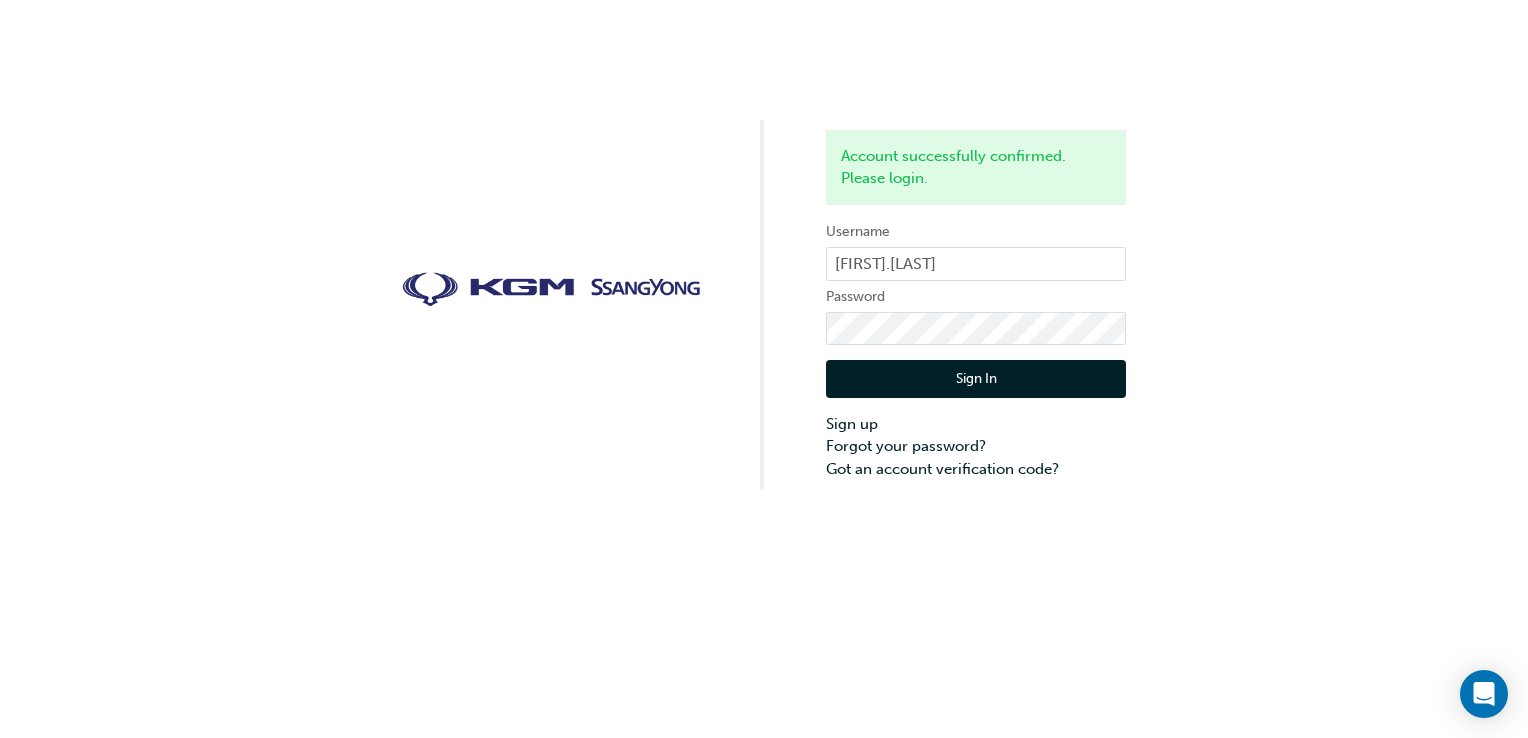 click on "Sign In" at bounding box center [976, 379] 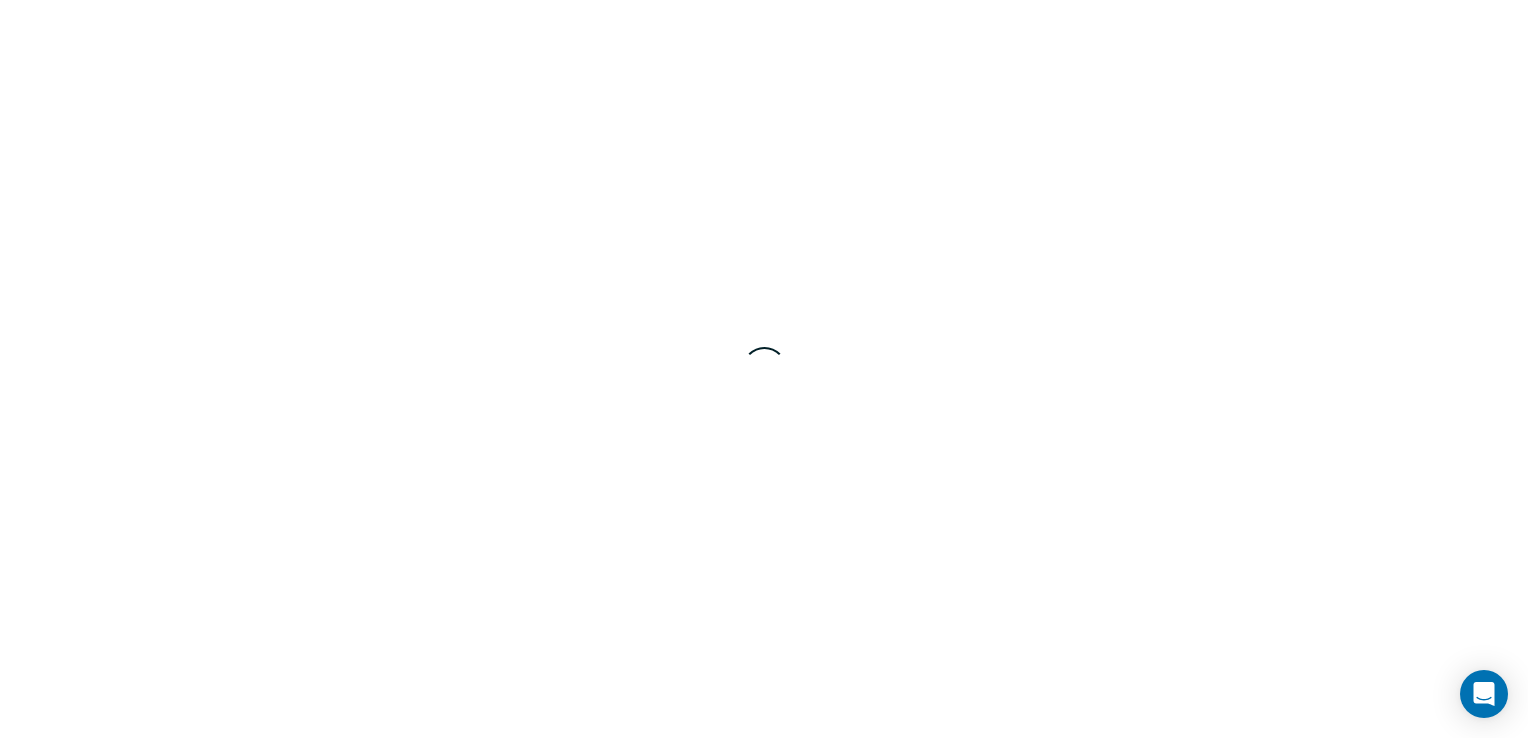 scroll, scrollTop: 0, scrollLeft: 0, axis: both 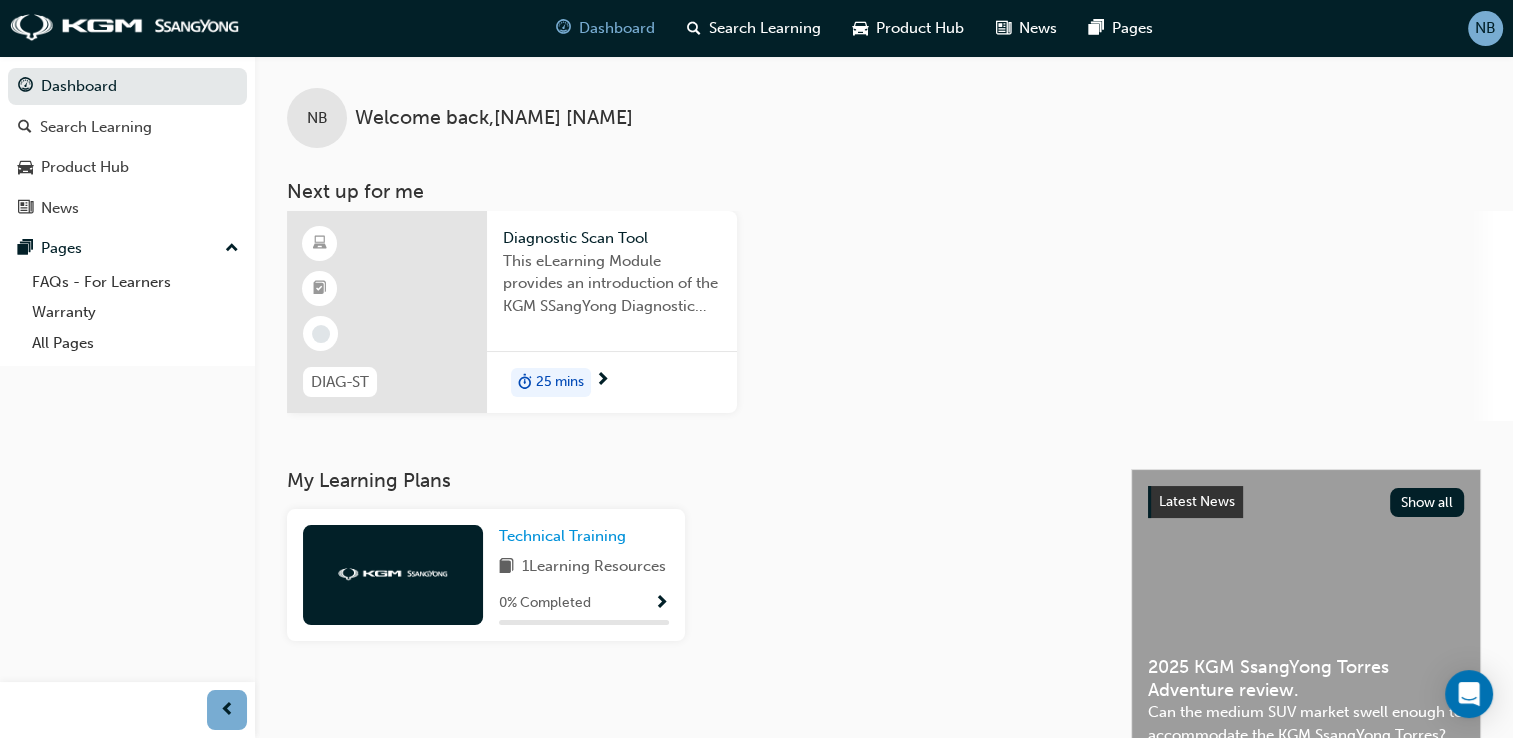 click on "25 mins" at bounding box center (560, 382) 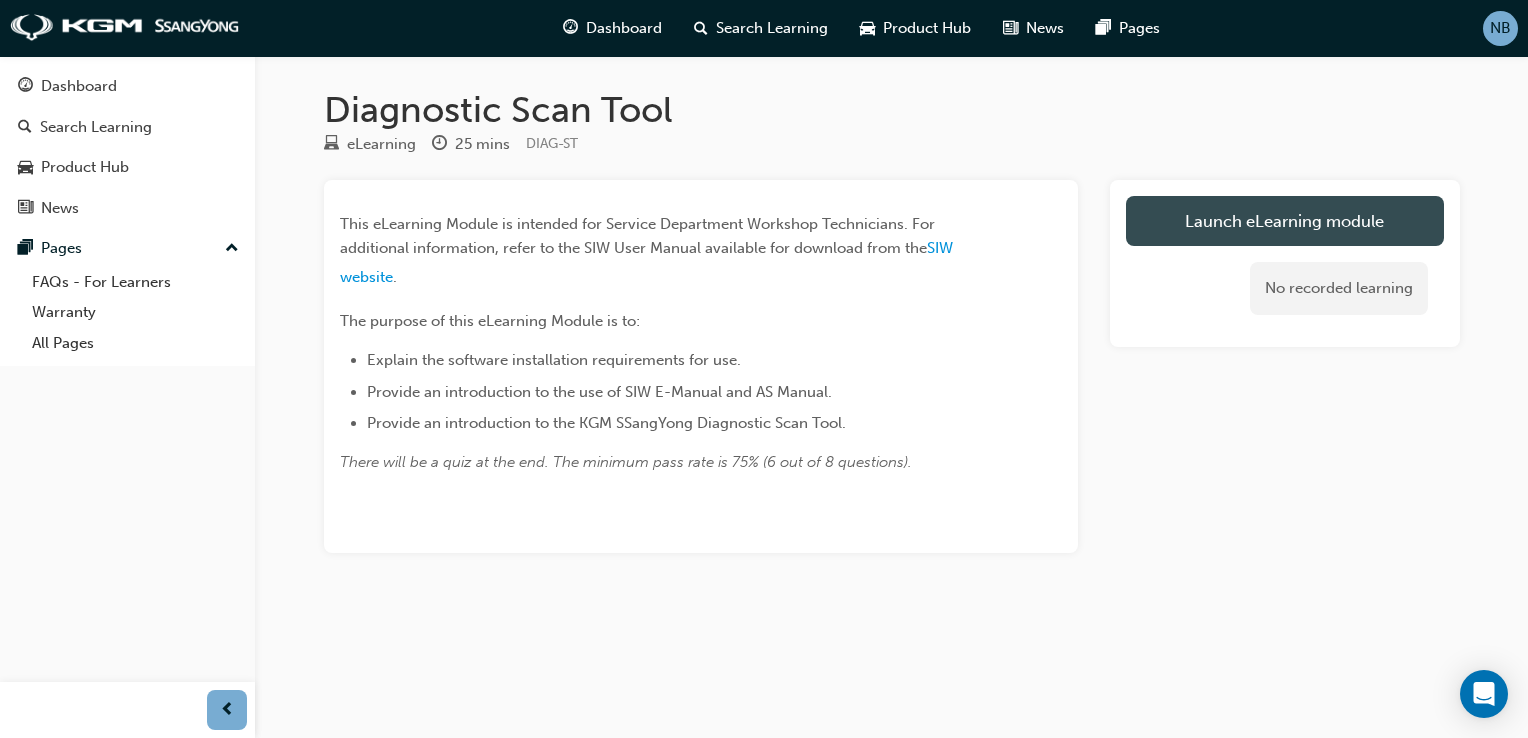 click on "Launch eLearning module" at bounding box center (1285, 221) 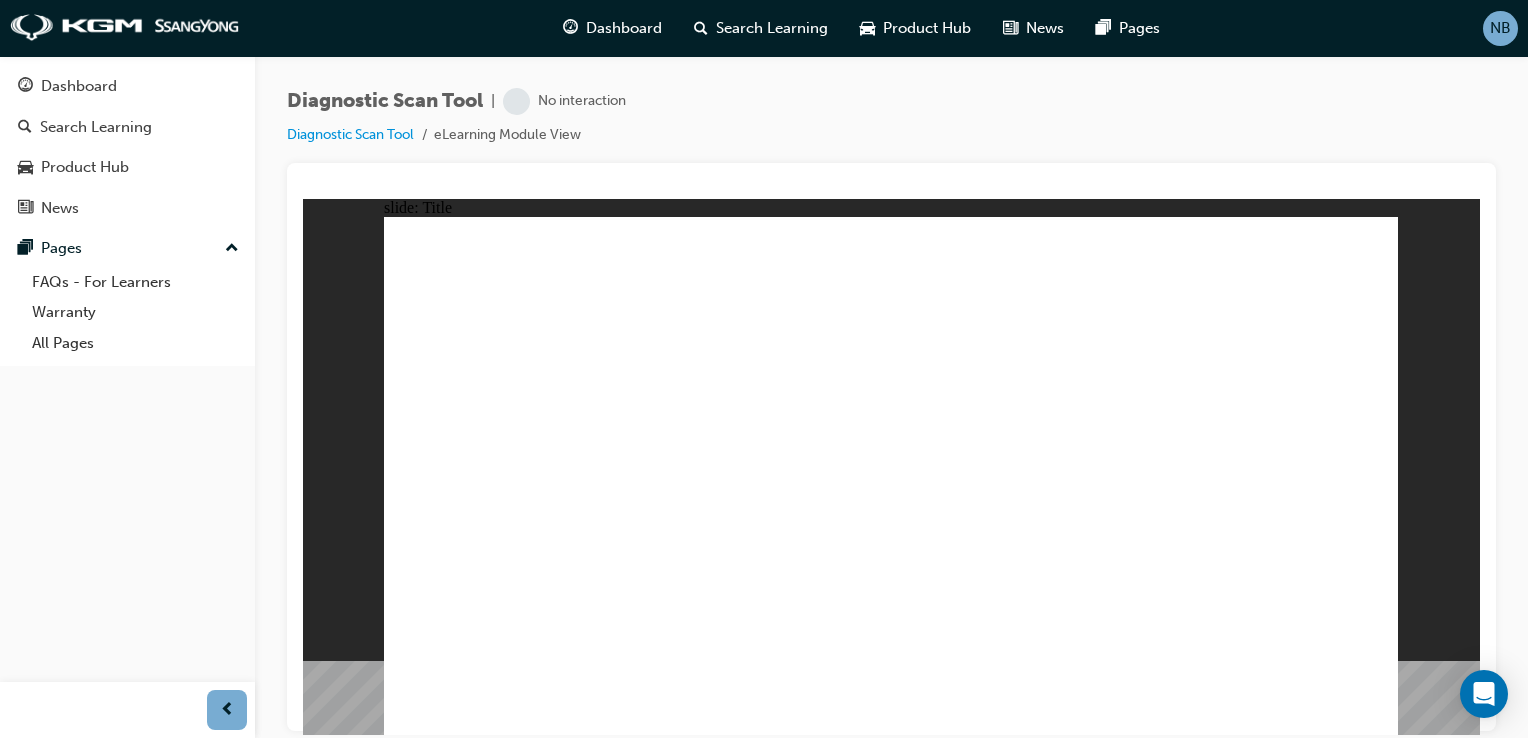 scroll, scrollTop: 0, scrollLeft: 0, axis: both 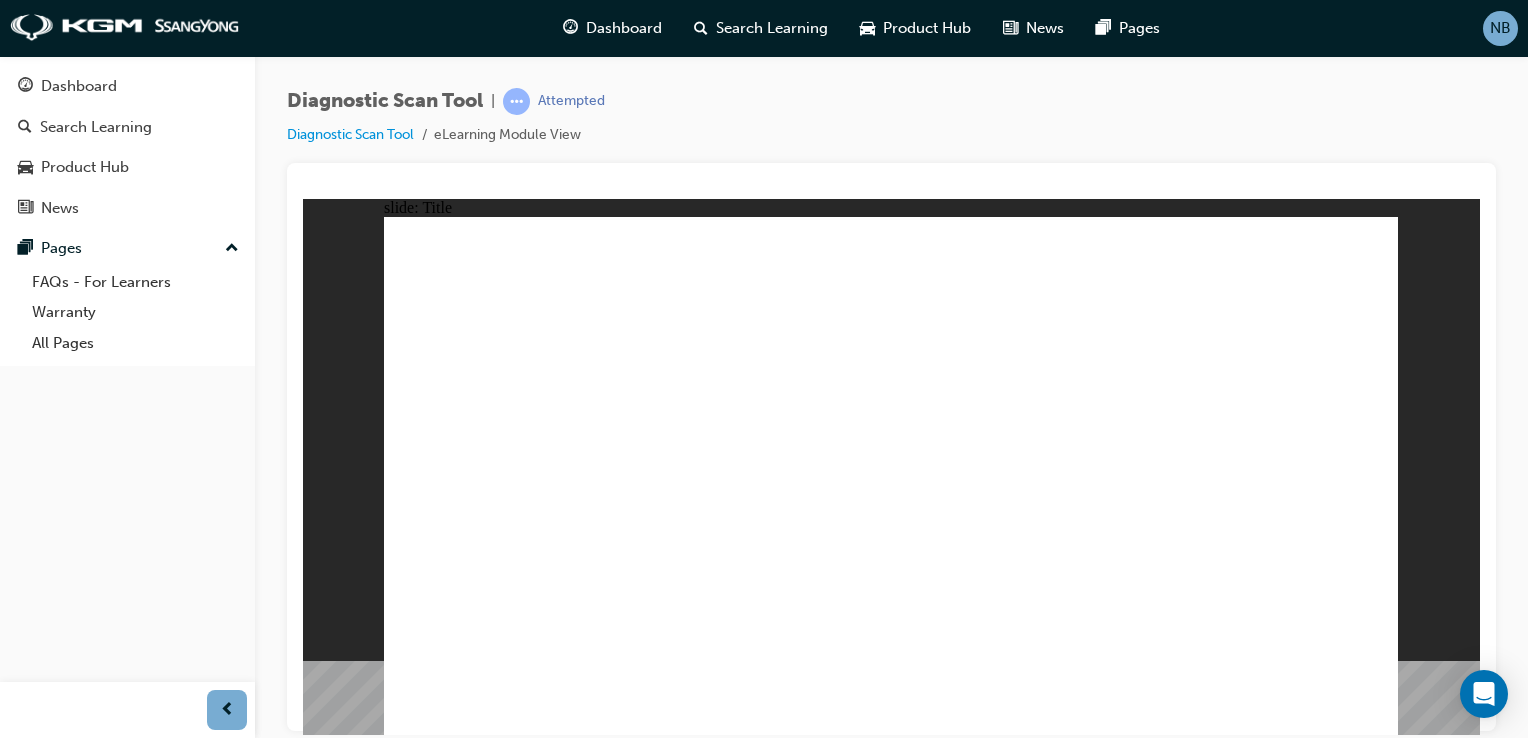 click 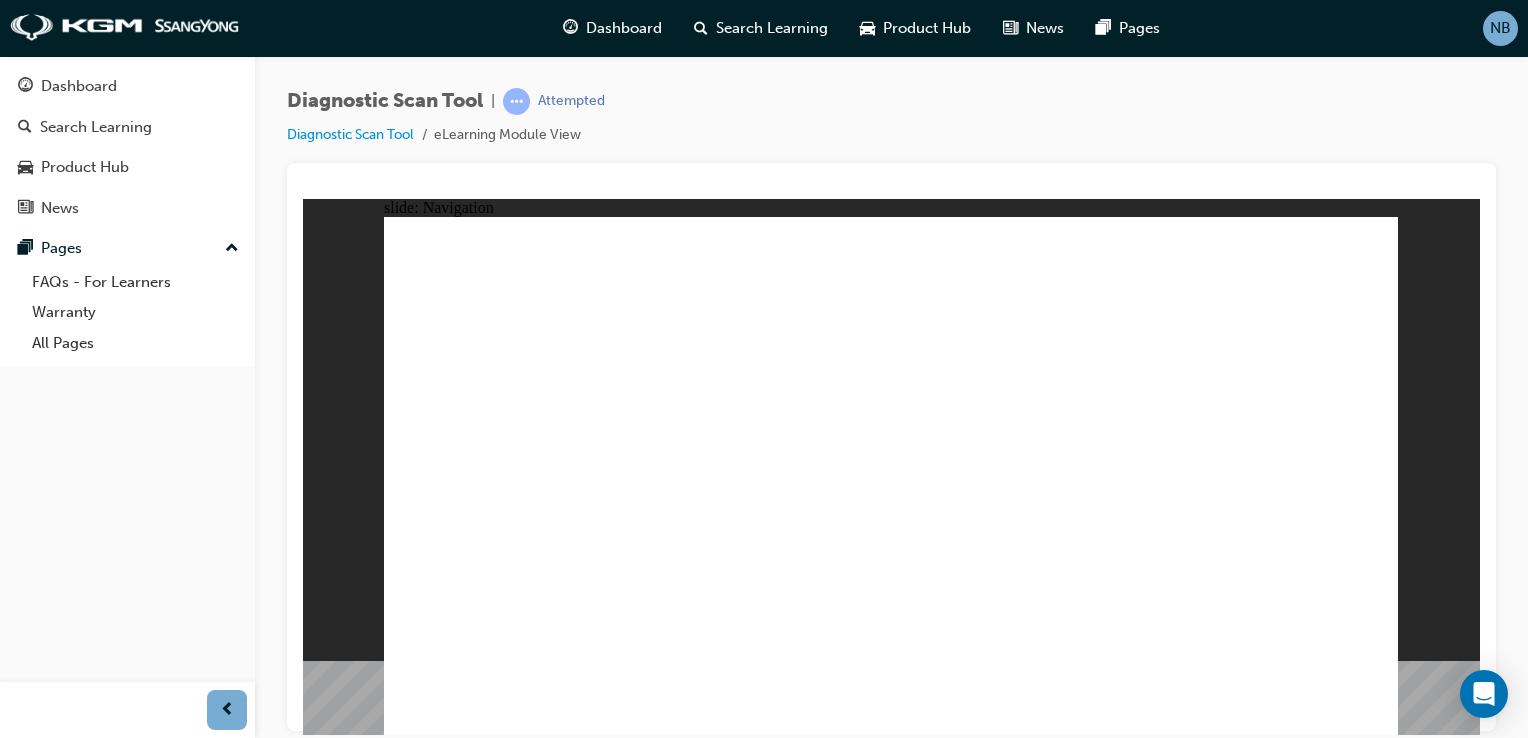 click 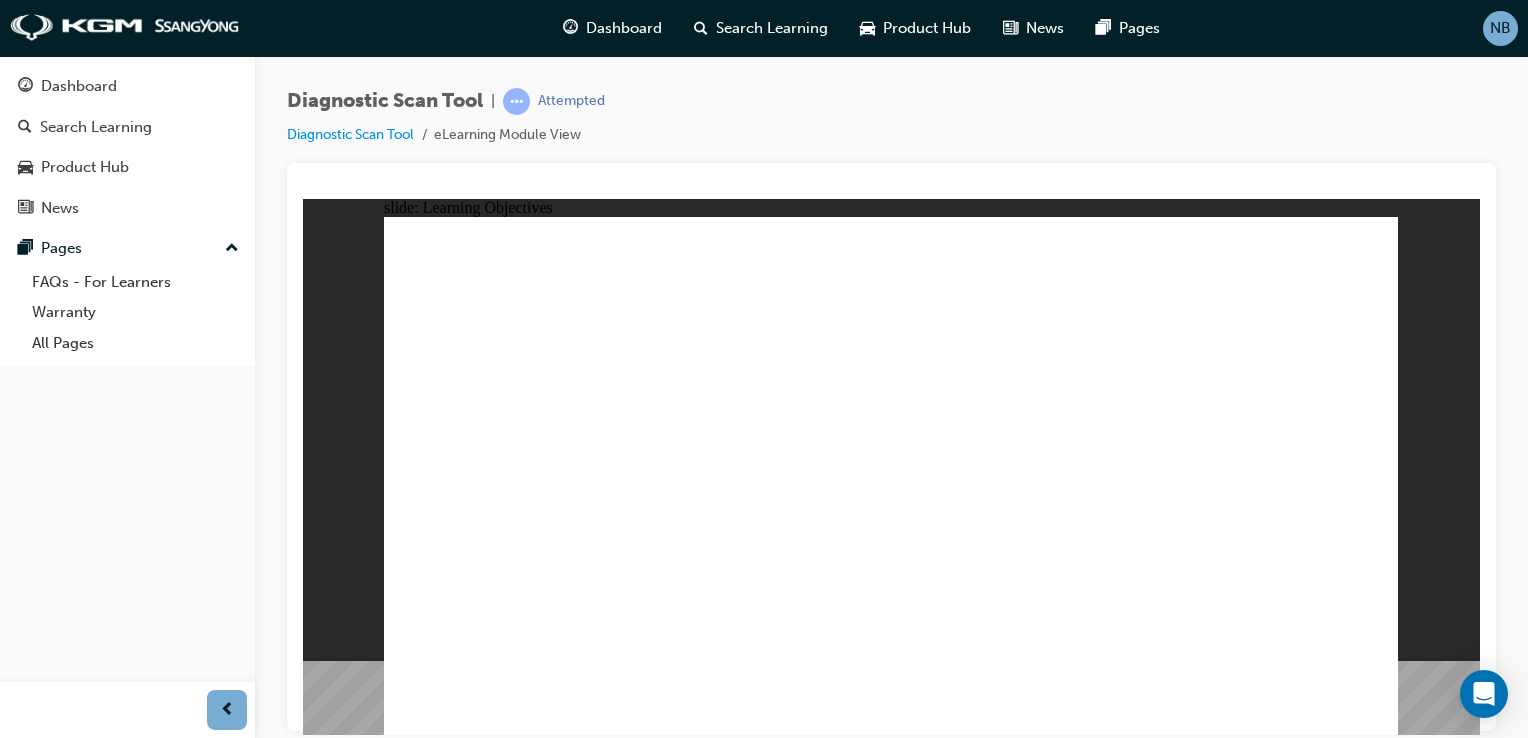 click 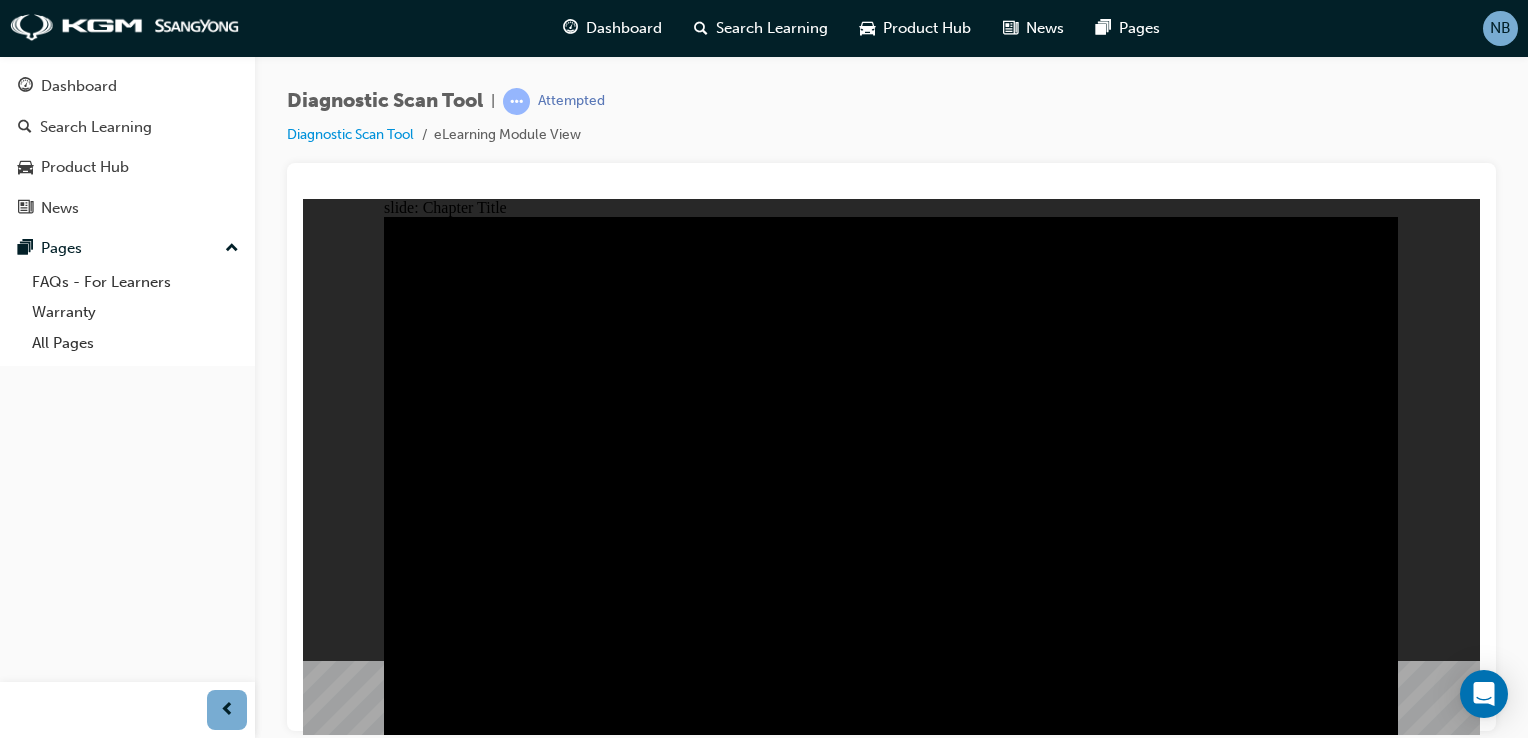 click 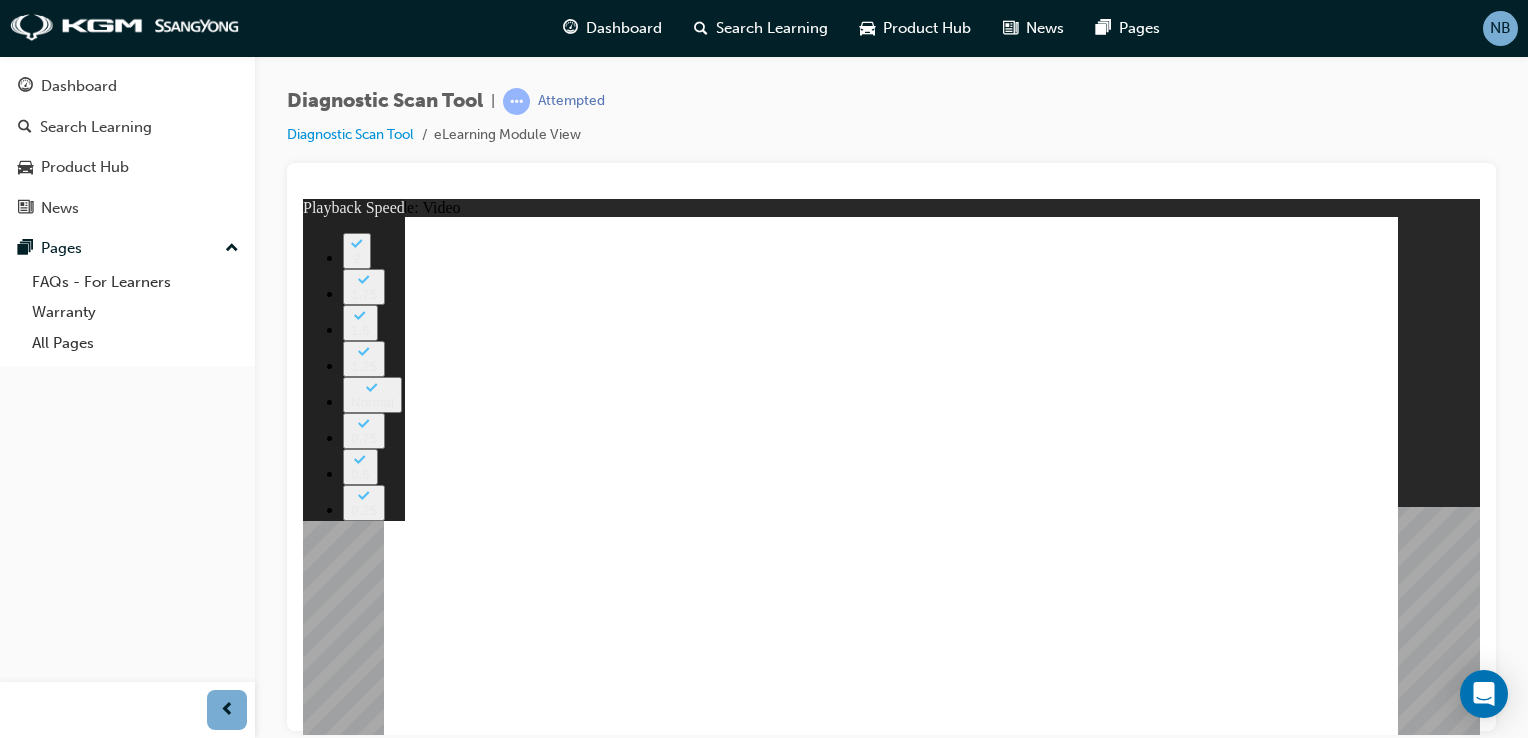 click at bounding box center (232, 249) 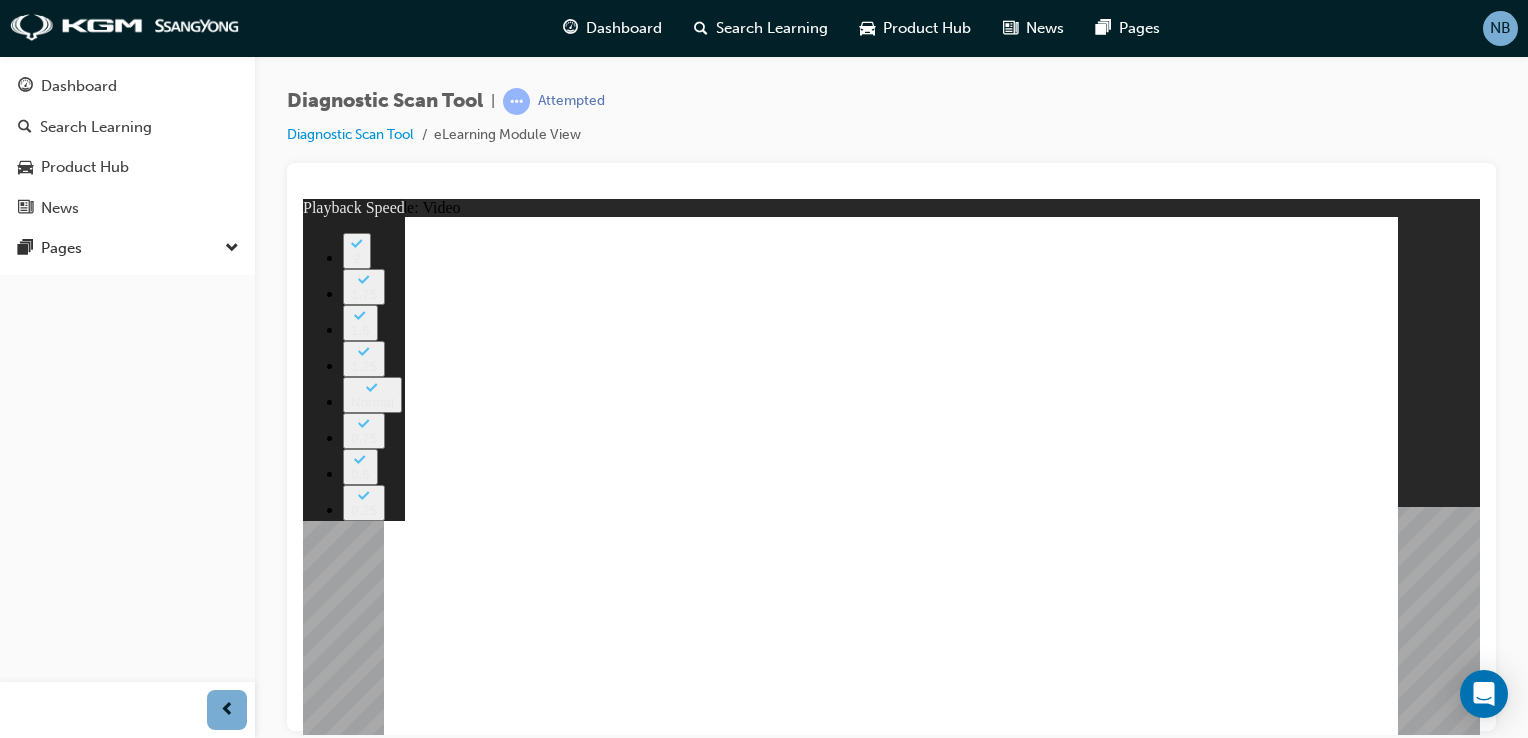 click at bounding box center (232, 249) 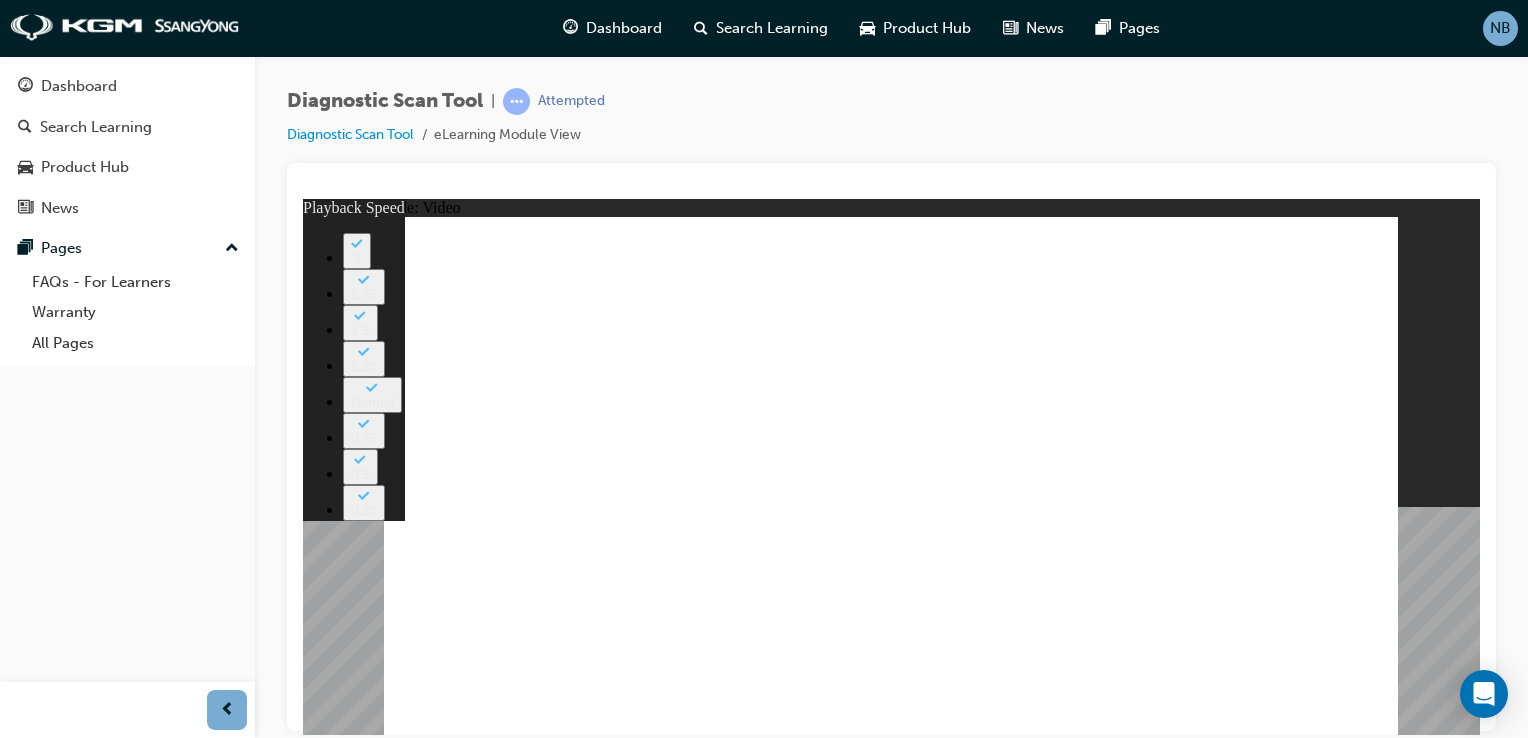 click 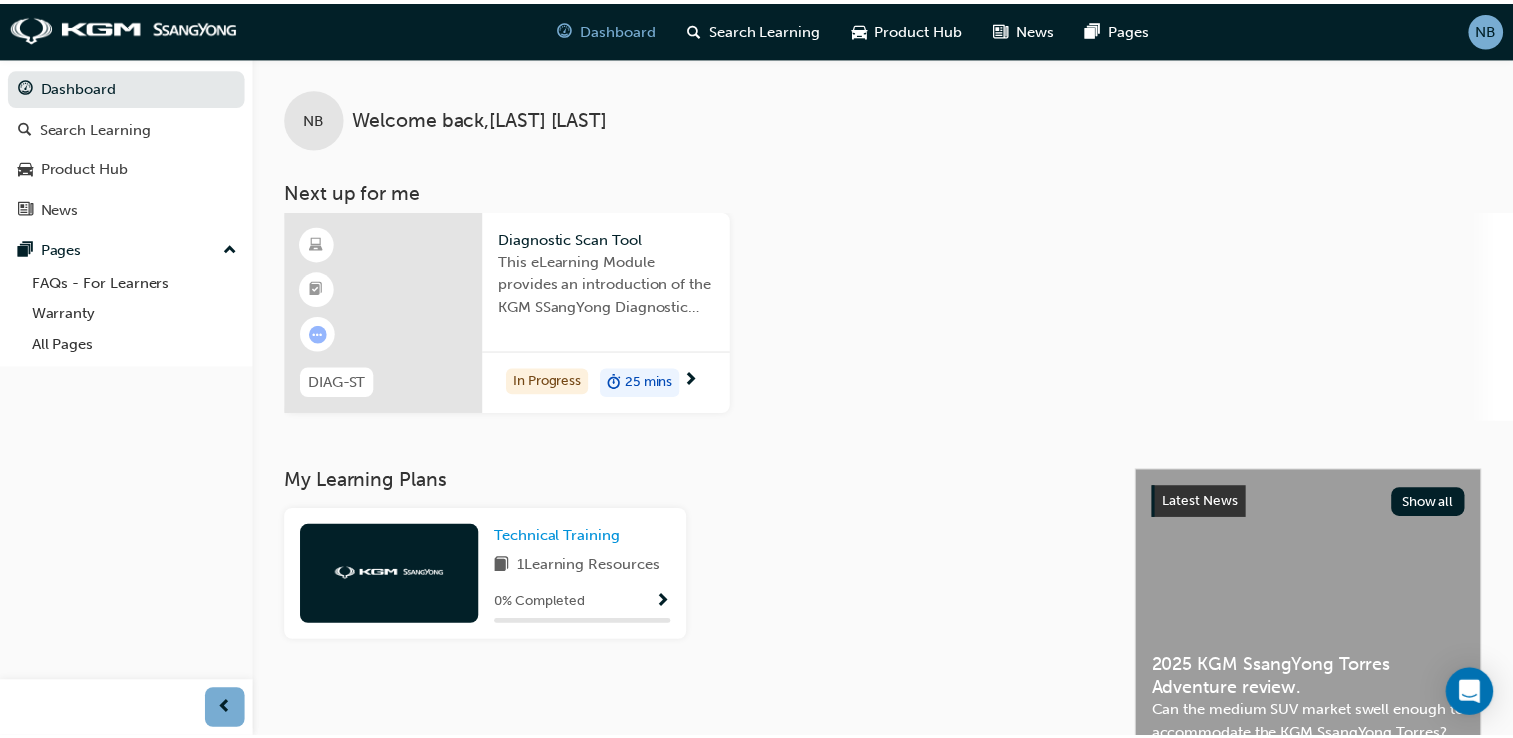 scroll, scrollTop: 0, scrollLeft: 0, axis: both 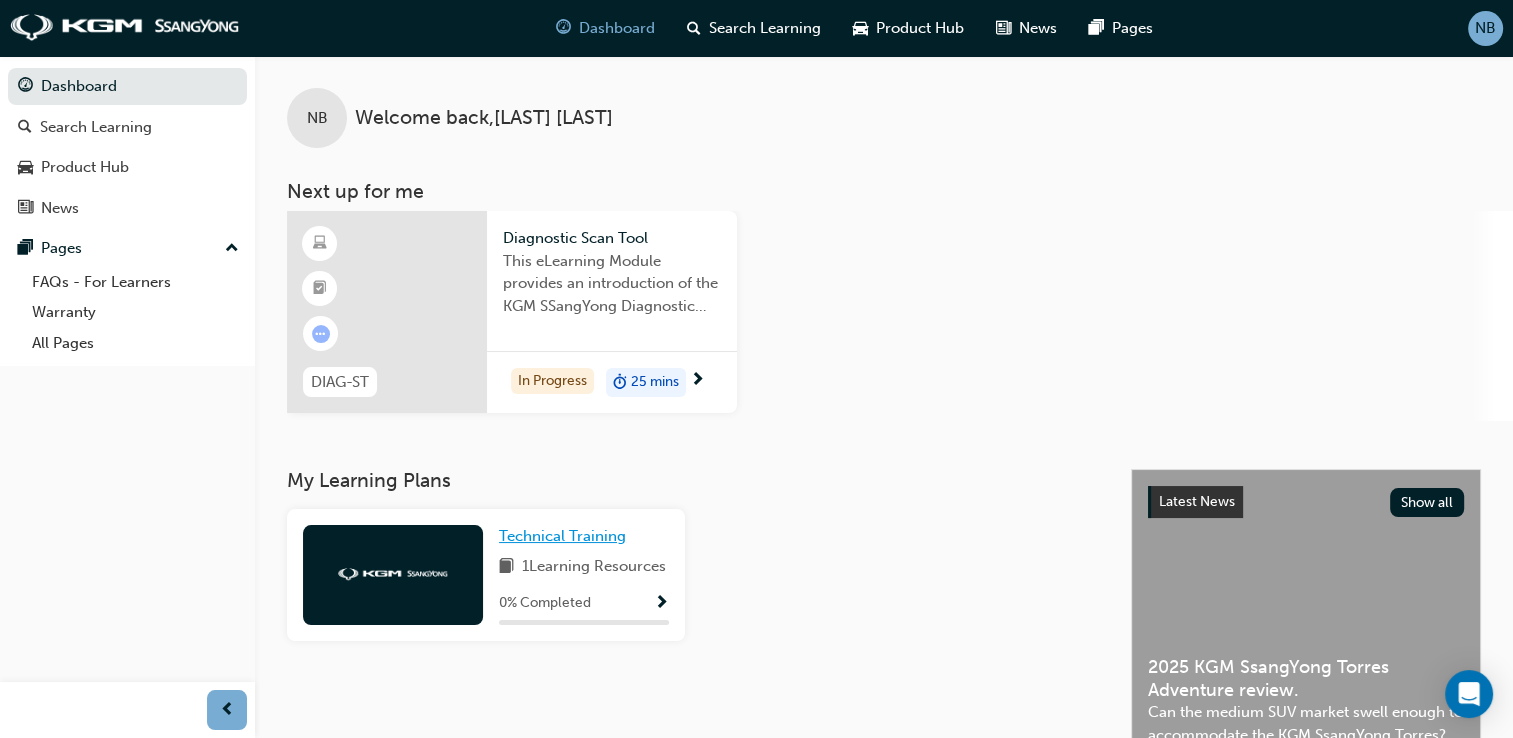 click on "Technical Training" at bounding box center (562, 536) 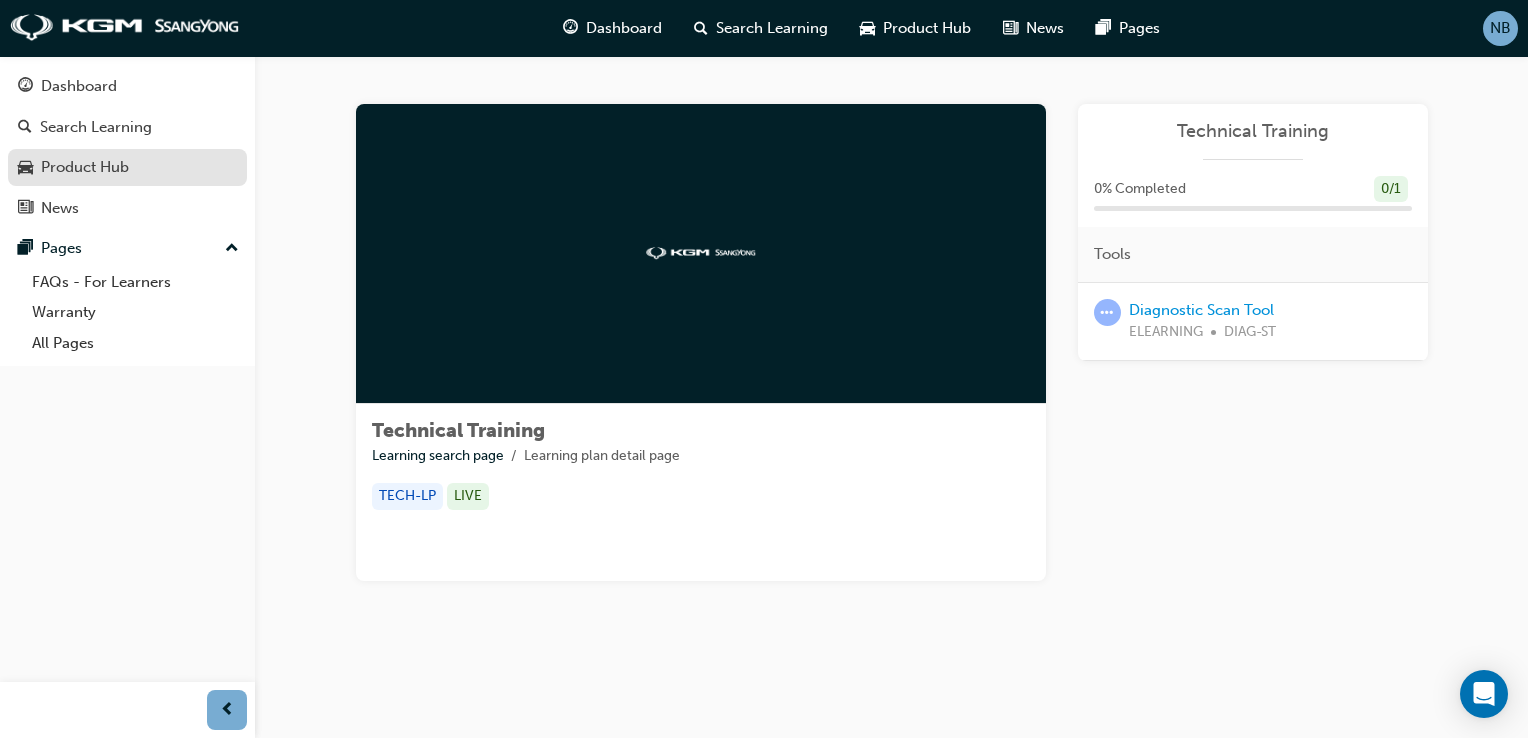 click on "Product Hub" at bounding box center (127, 167) 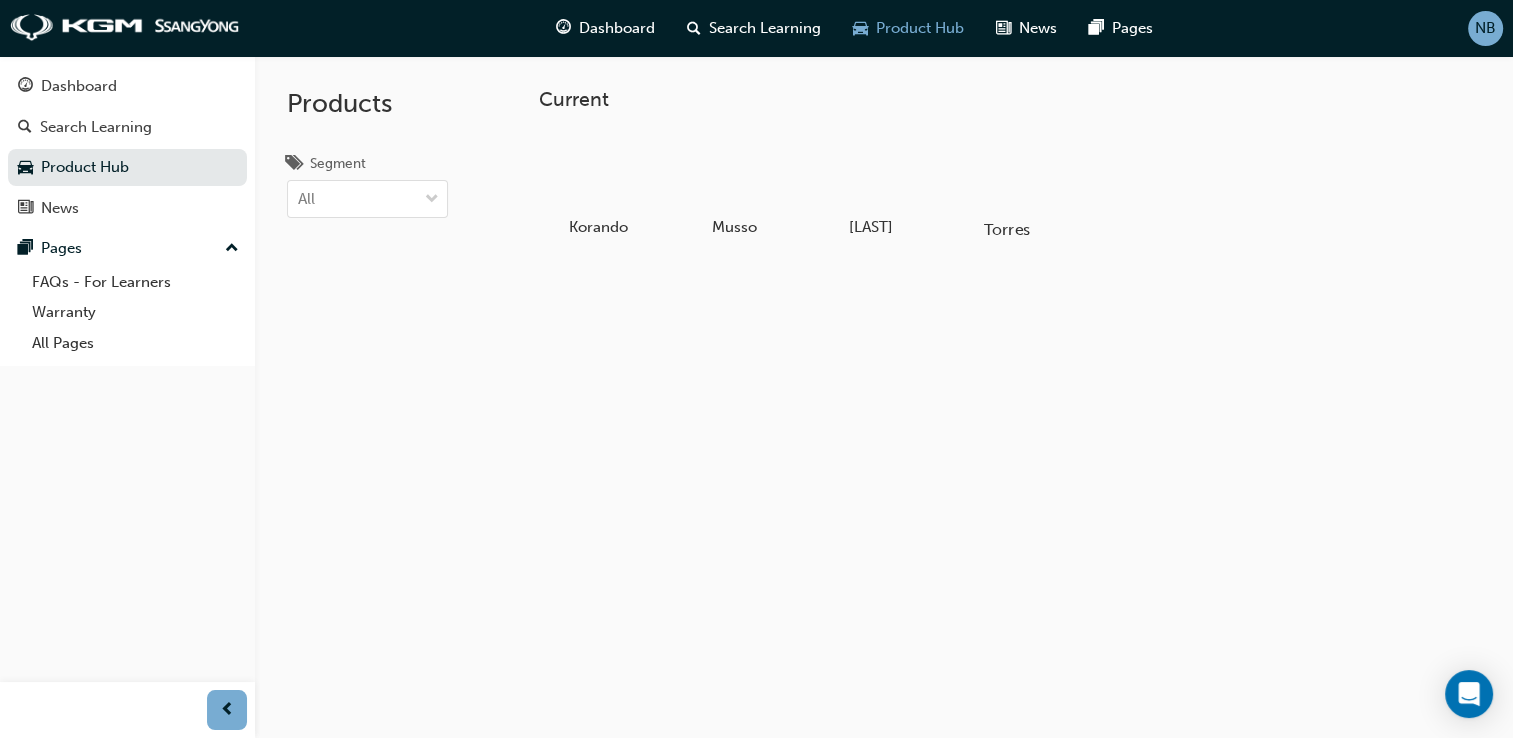 click at bounding box center (1006, 172) 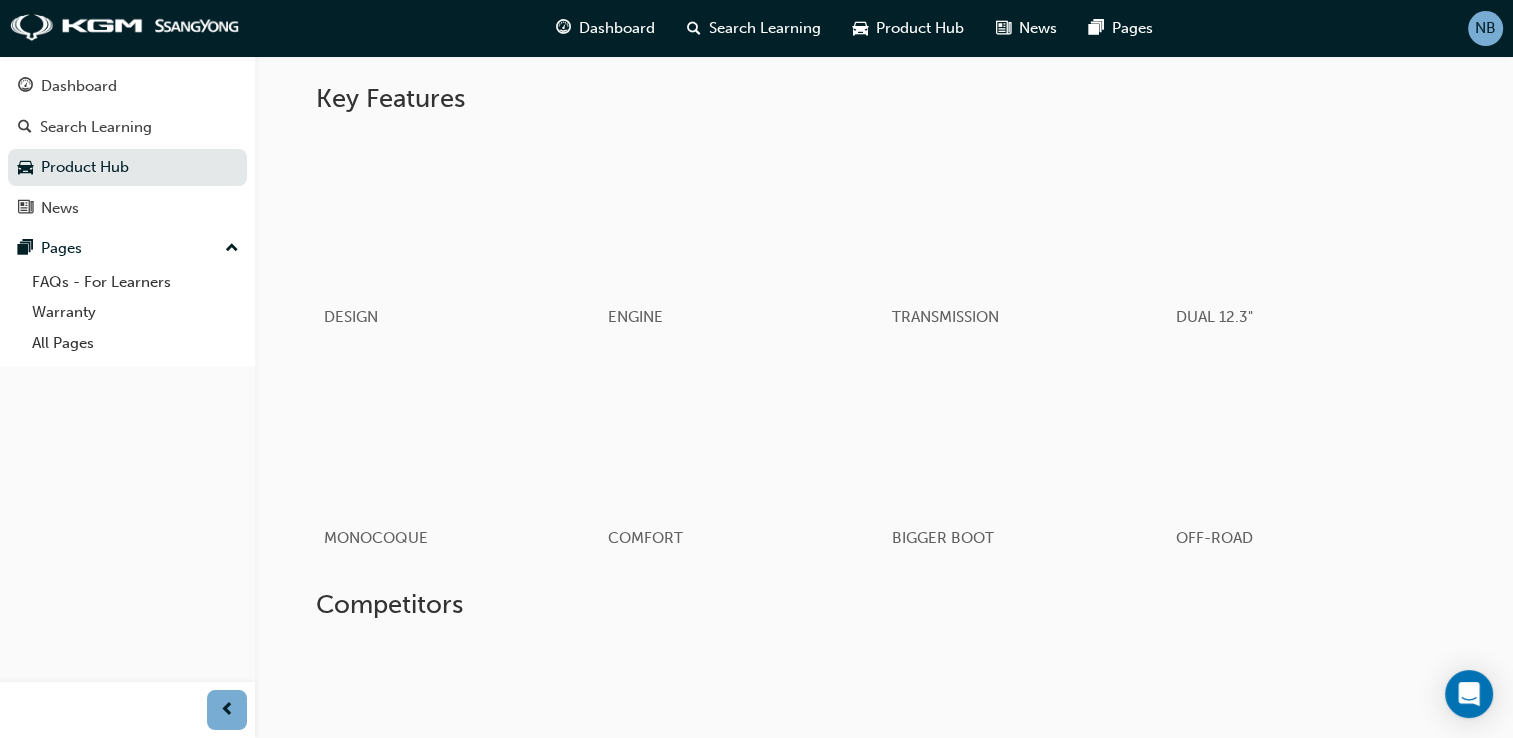 scroll, scrollTop: 1703, scrollLeft: 0, axis: vertical 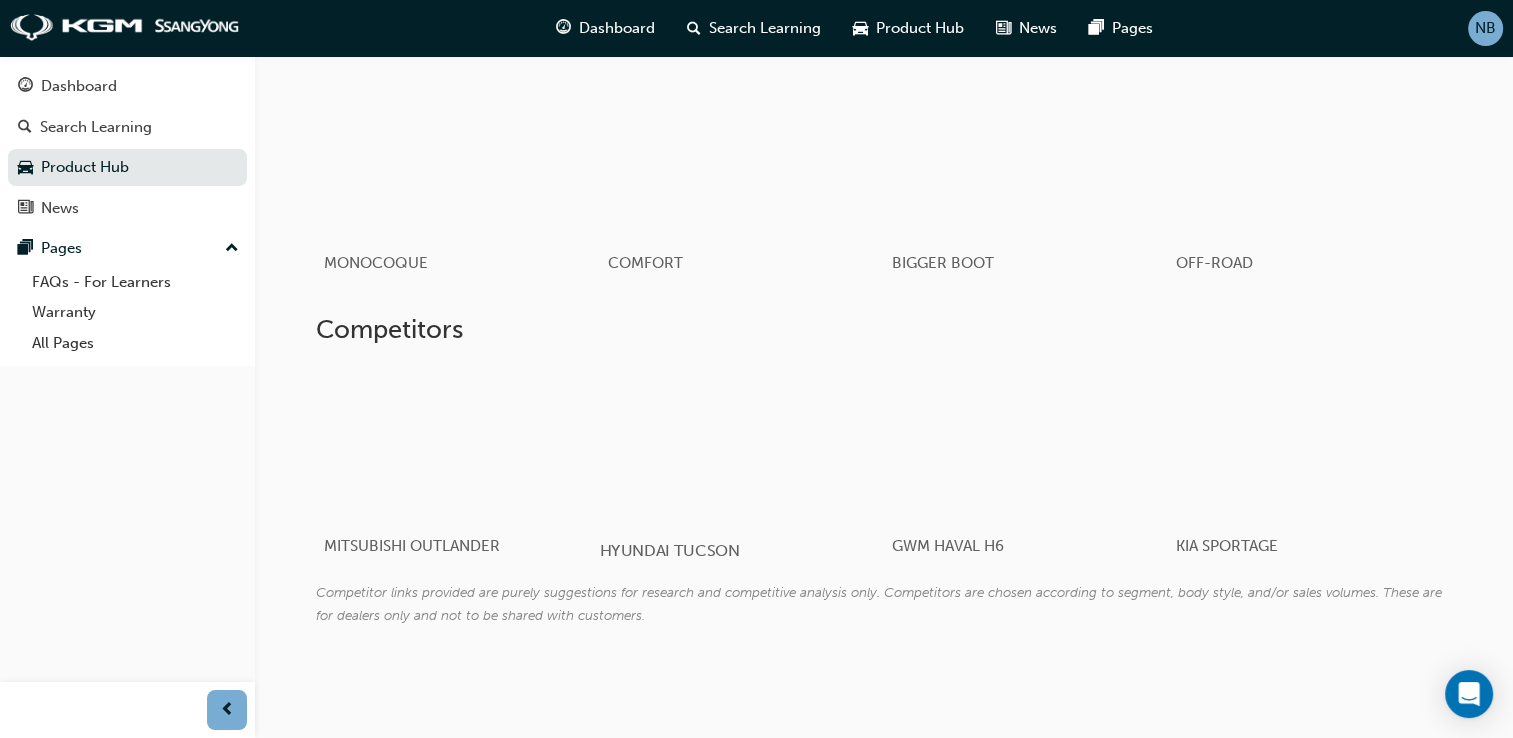 click at bounding box center [718, 442] 